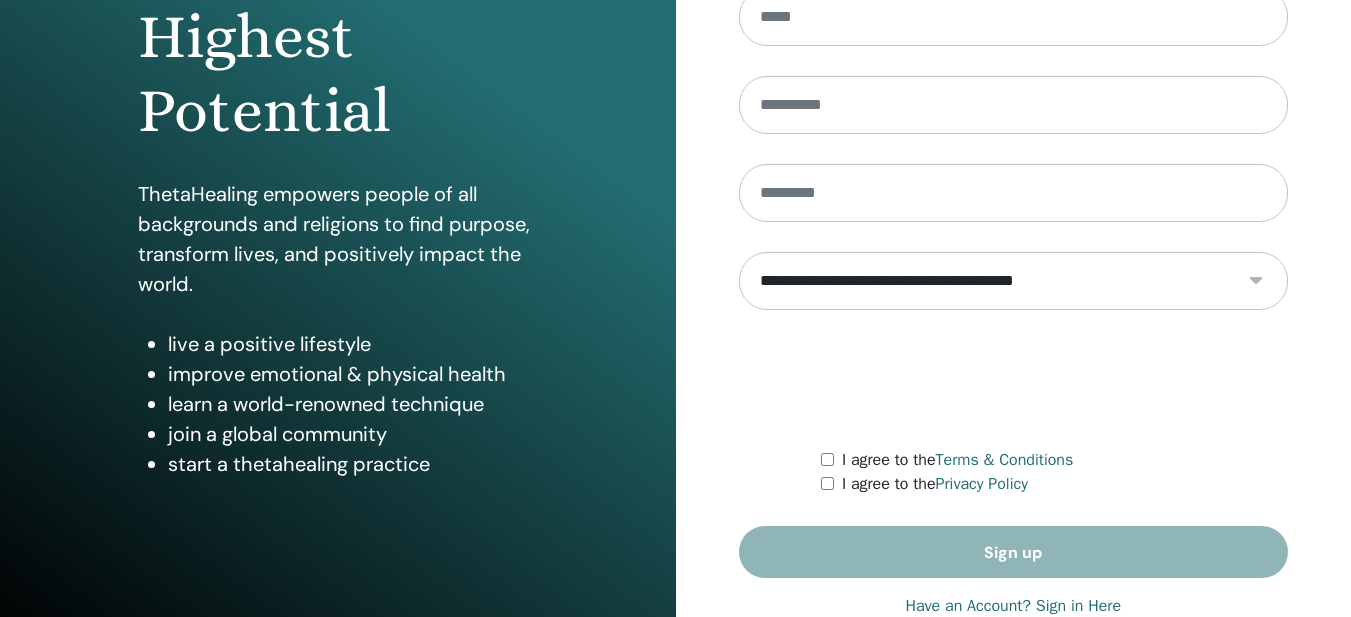 scroll, scrollTop: 343, scrollLeft: 0, axis: vertical 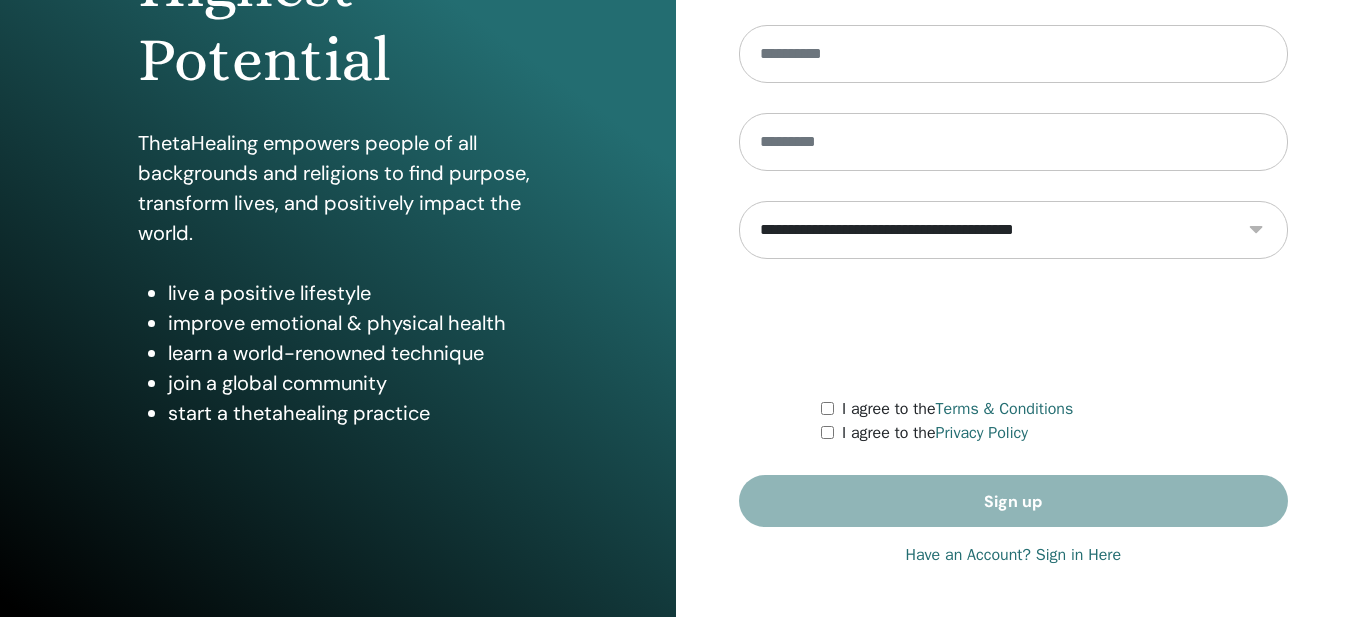 click on "Have an Account? Sign in Here" at bounding box center [1013, 555] 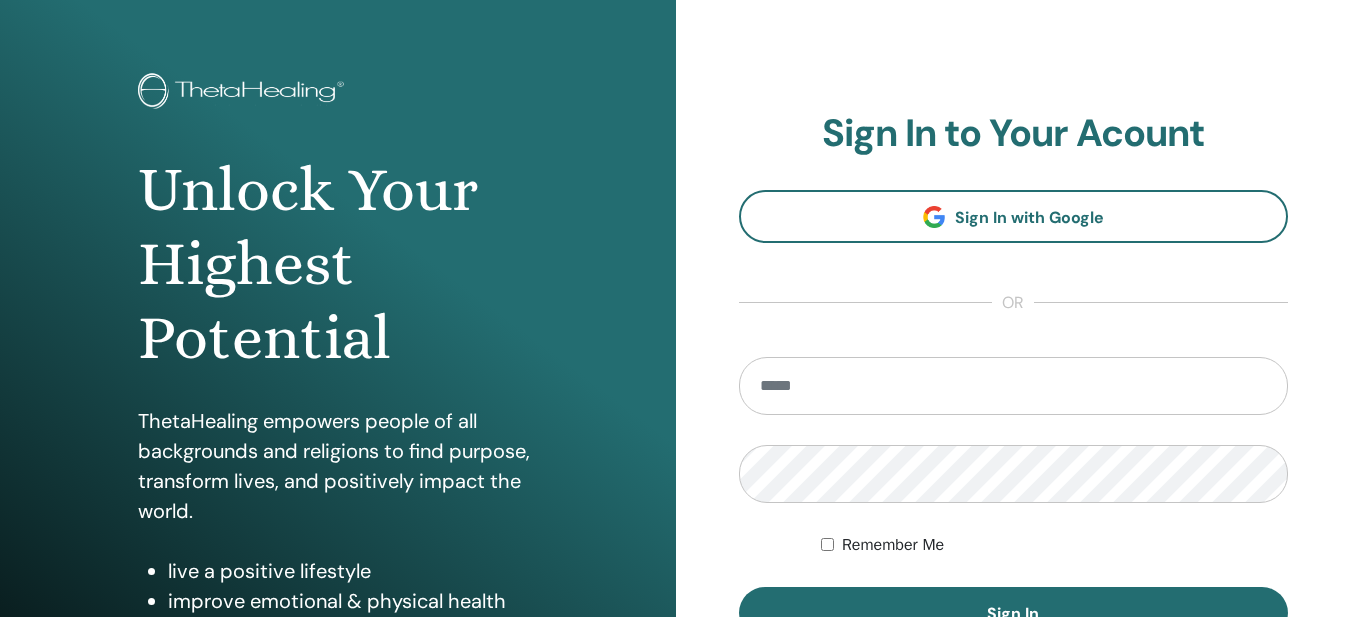 scroll, scrollTop: 100, scrollLeft: 0, axis: vertical 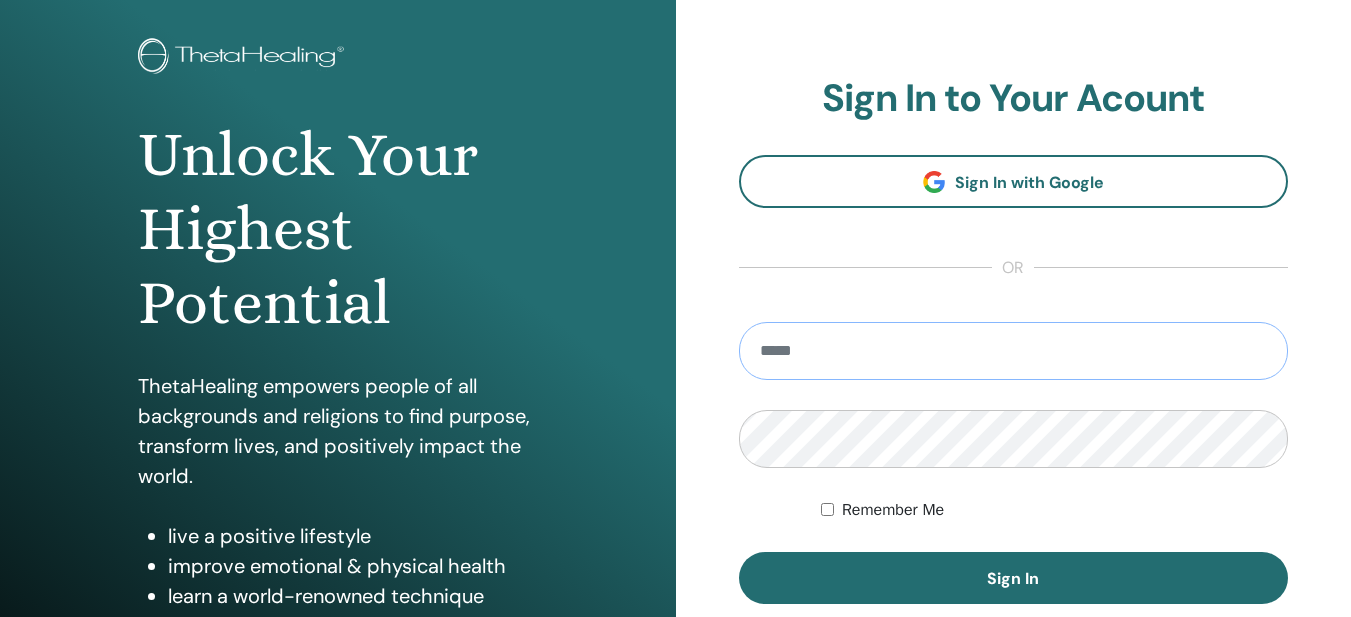 click at bounding box center [1014, 351] 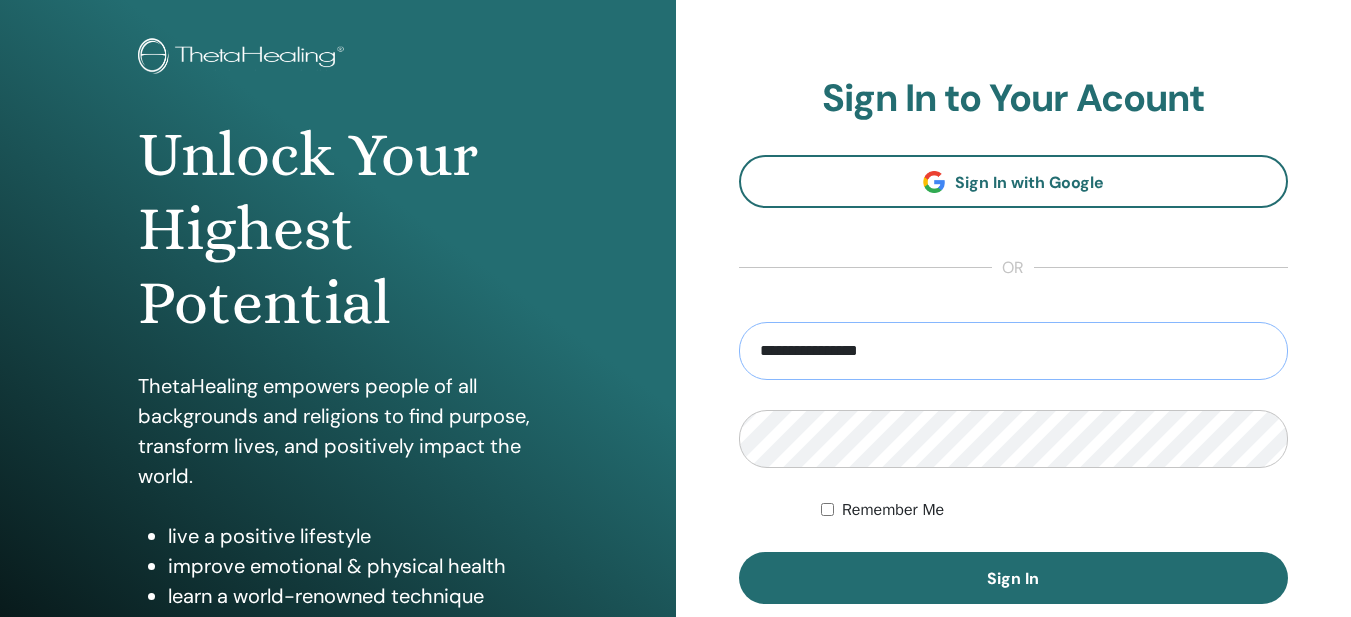 type on "**********" 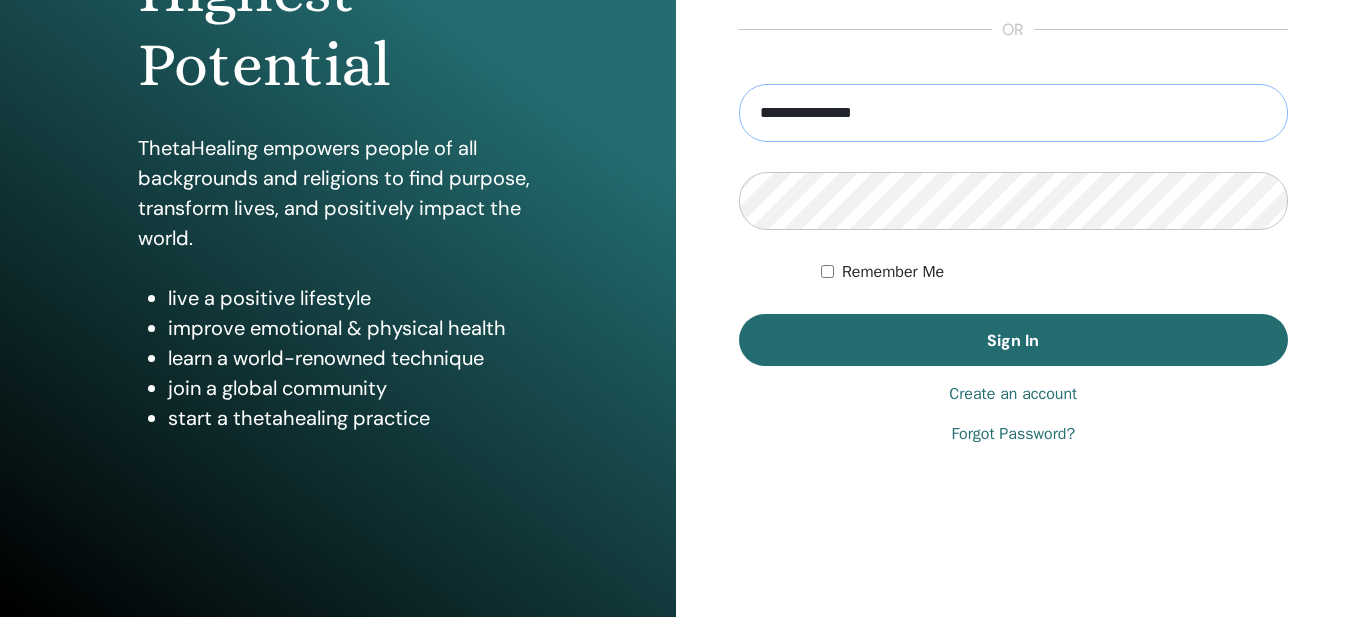 scroll, scrollTop: 343, scrollLeft: 0, axis: vertical 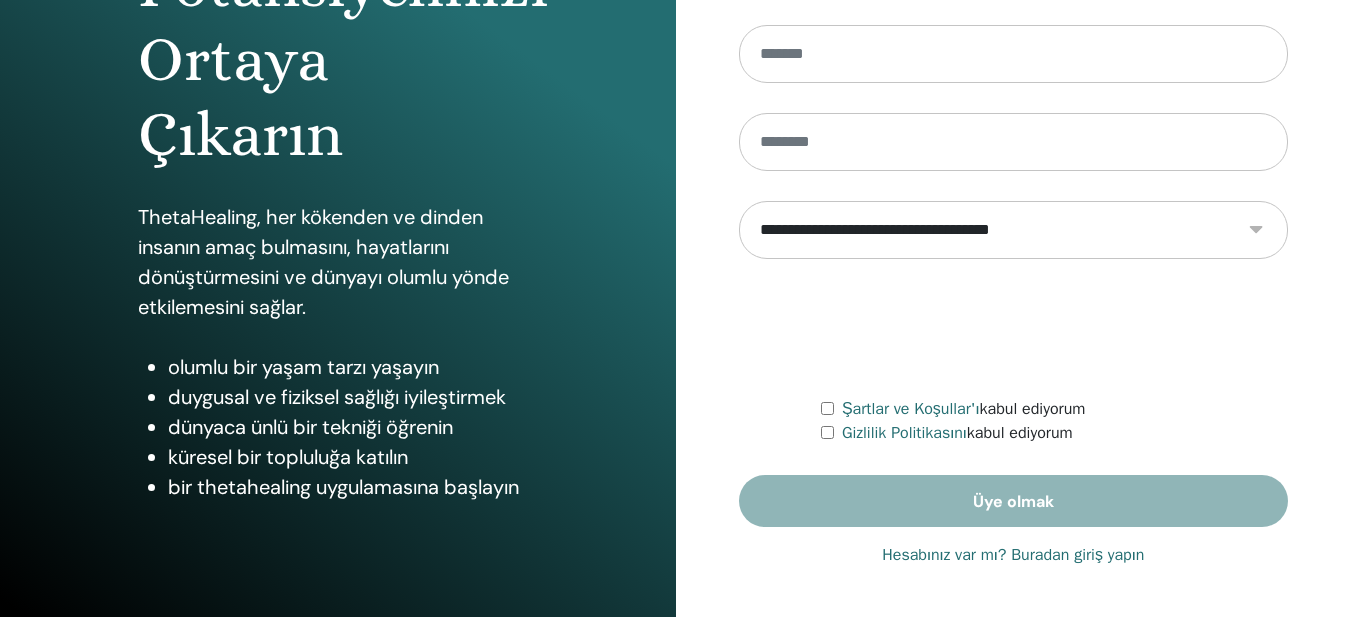 click on "Hesabınız var mı? Buradan giriş yapın" at bounding box center (1013, 555) 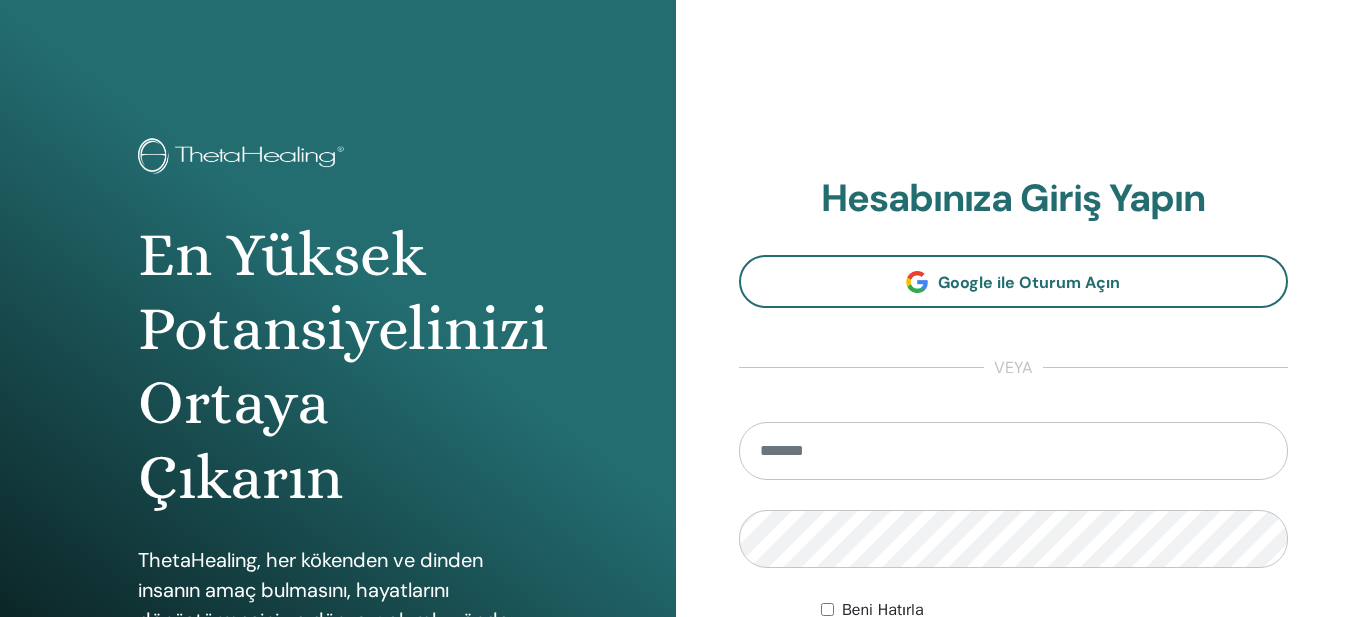 scroll, scrollTop: 100, scrollLeft: 0, axis: vertical 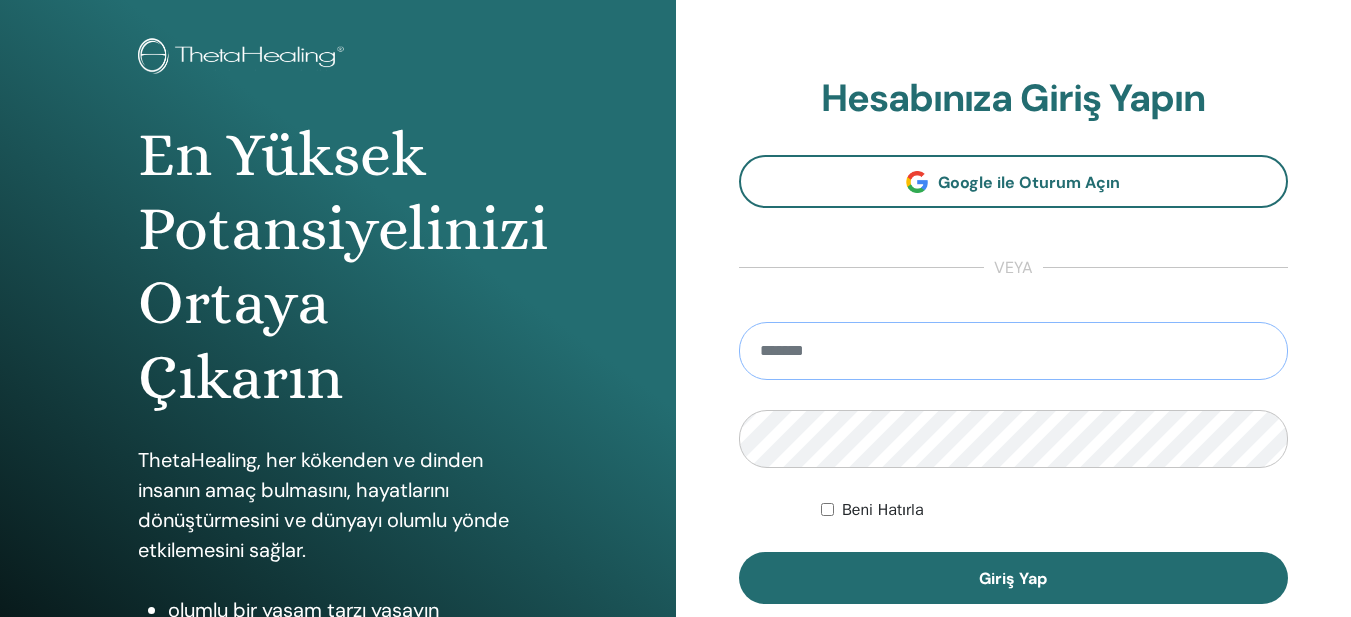 click at bounding box center [1014, 351] 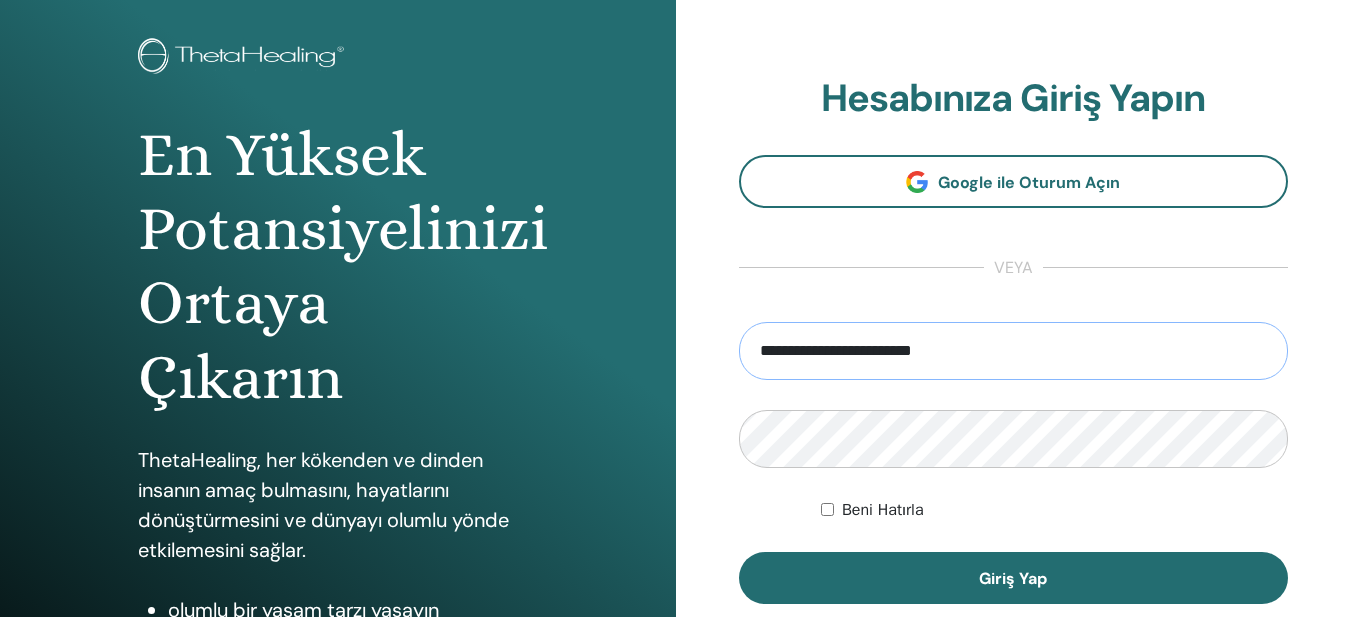 type on "**********" 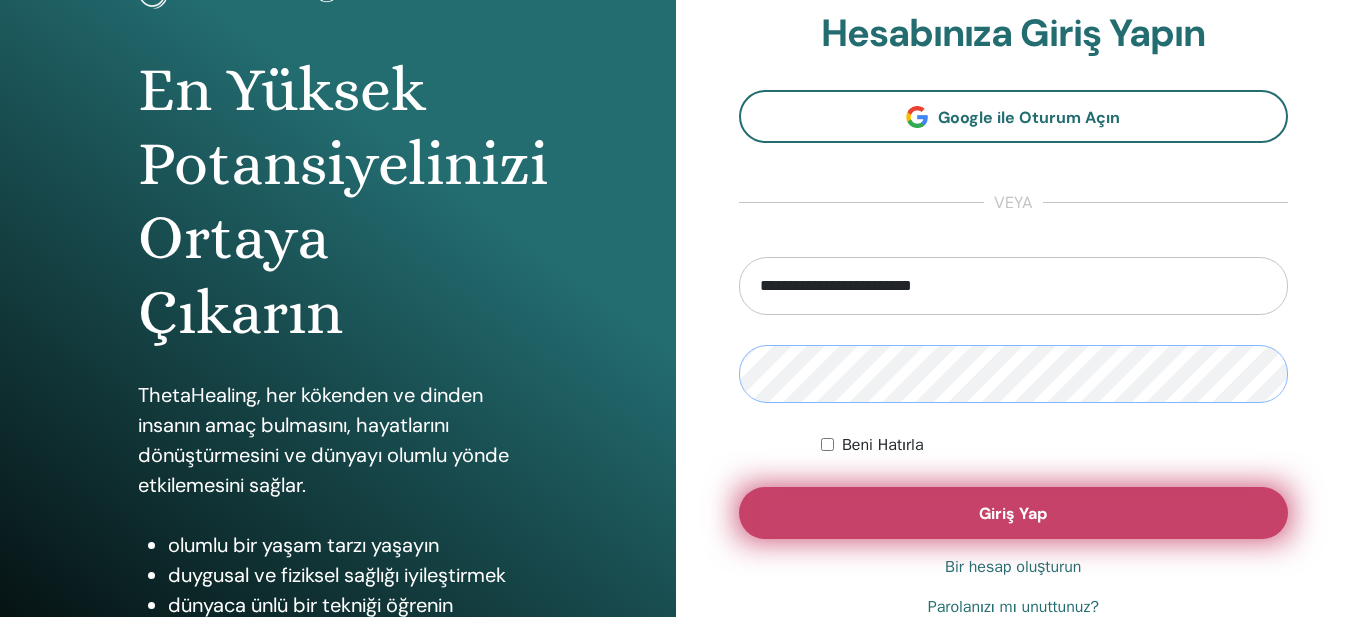 scroll, scrollTop: 200, scrollLeft: 0, axis: vertical 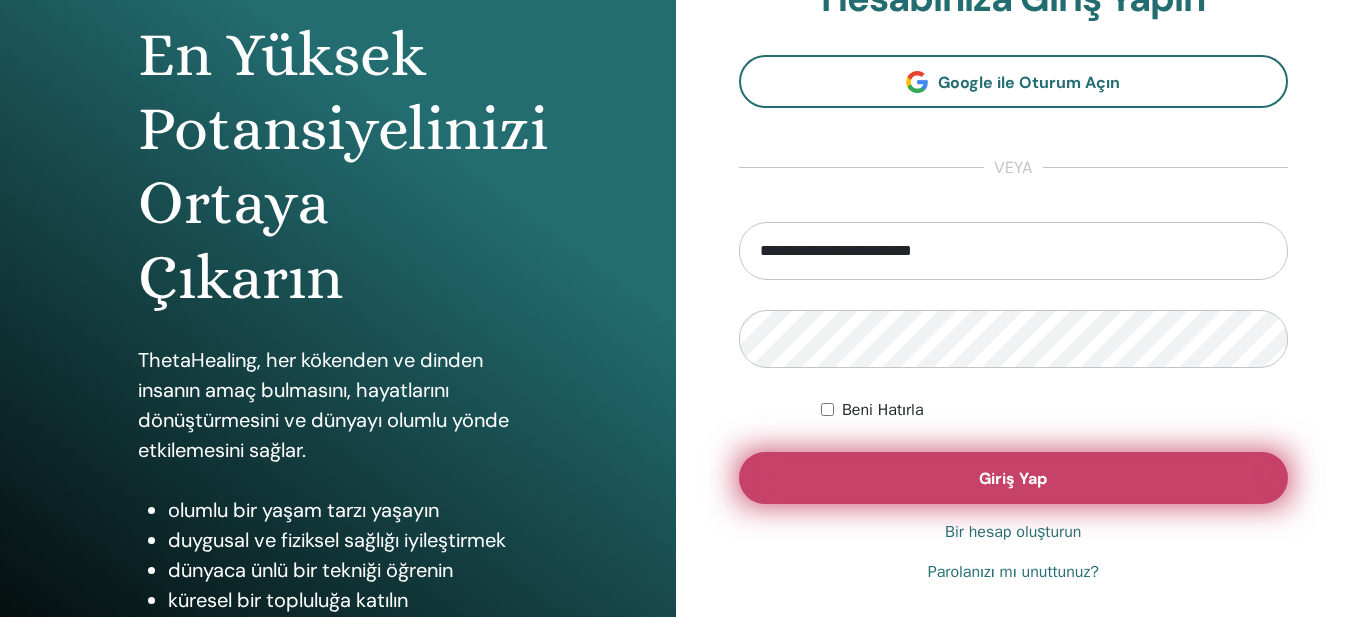click on "Giriş Yap" at bounding box center [1014, 478] 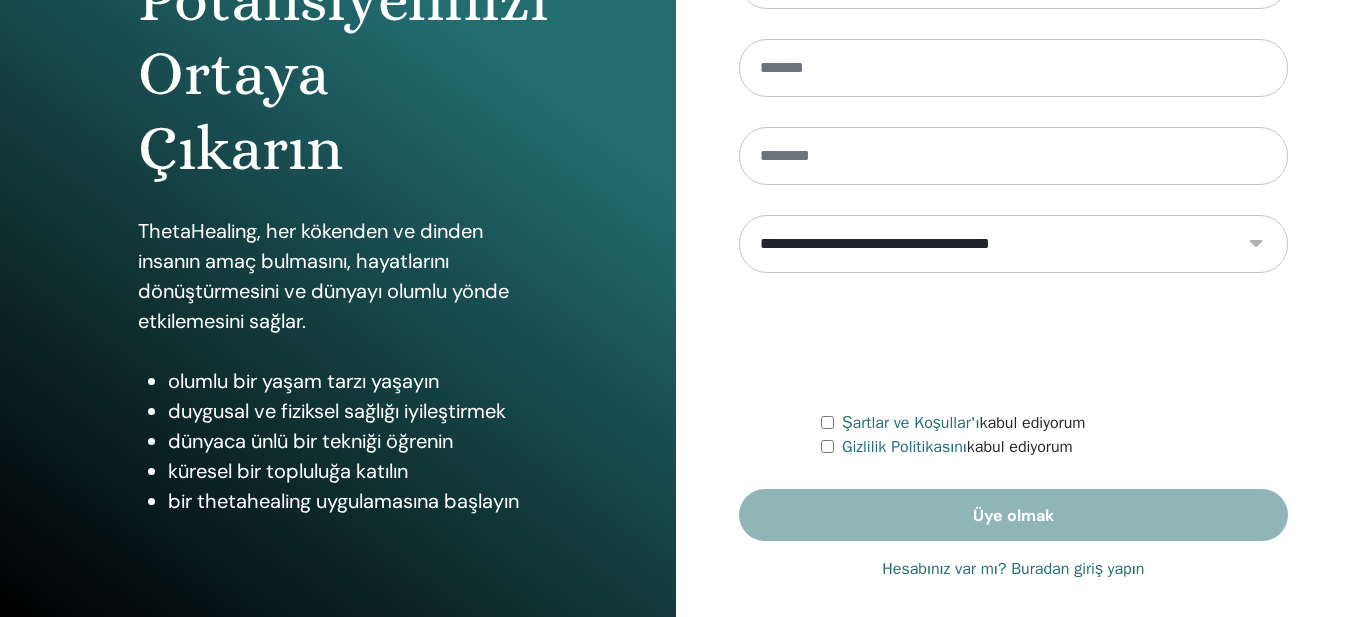 scroll, scrollTop: 343, scrollLeft: 0, axis: vertical 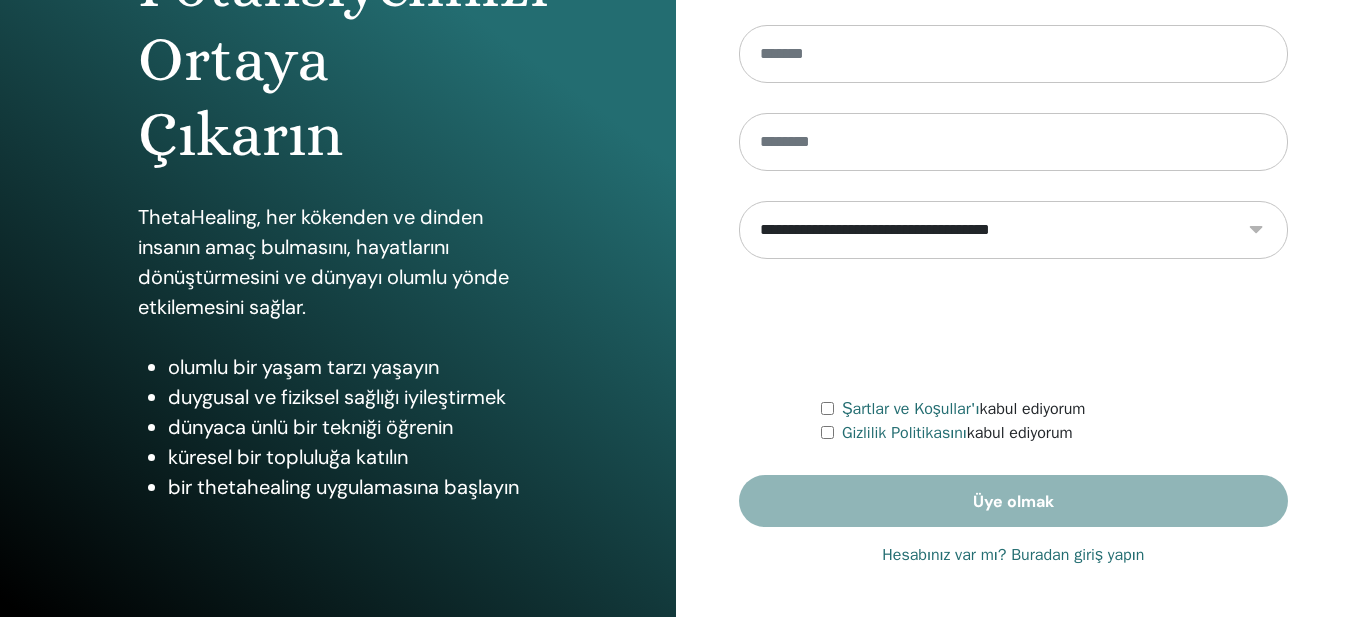 click on "Hesabınız var mı? Buradan giriş yapın" at bounding box center (1013, 555) 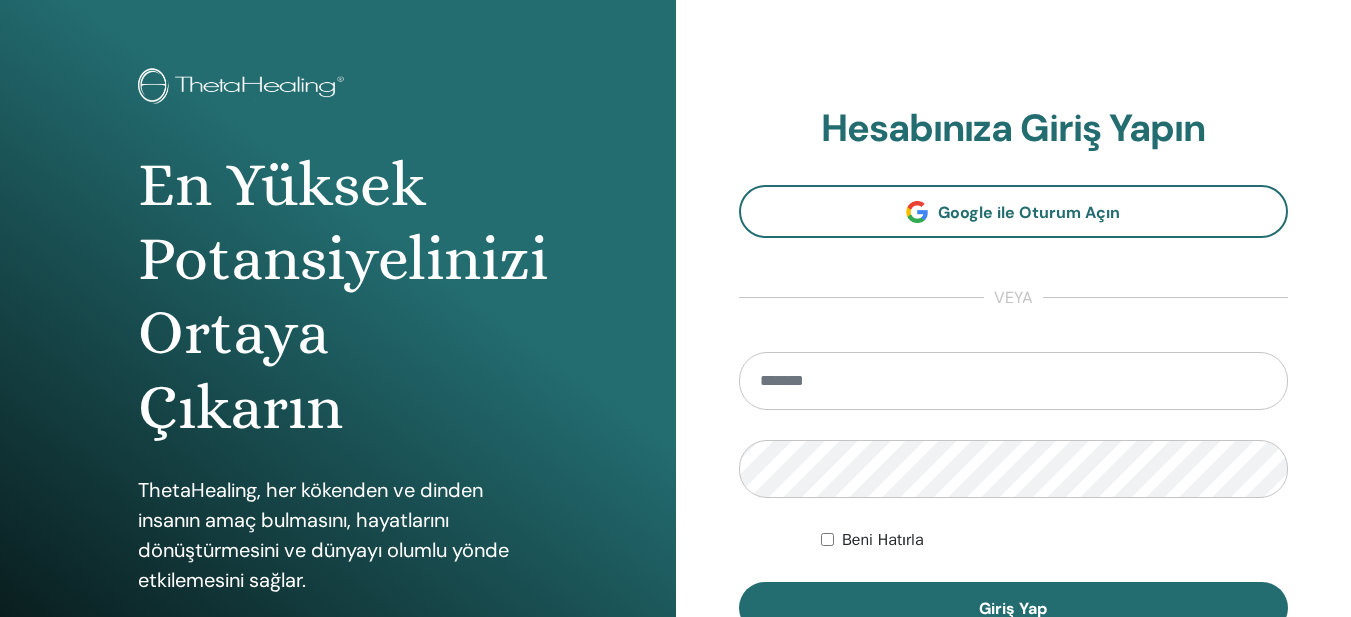 scroll, scrollTop: 100, scrollLeft: 0, axis: vertical 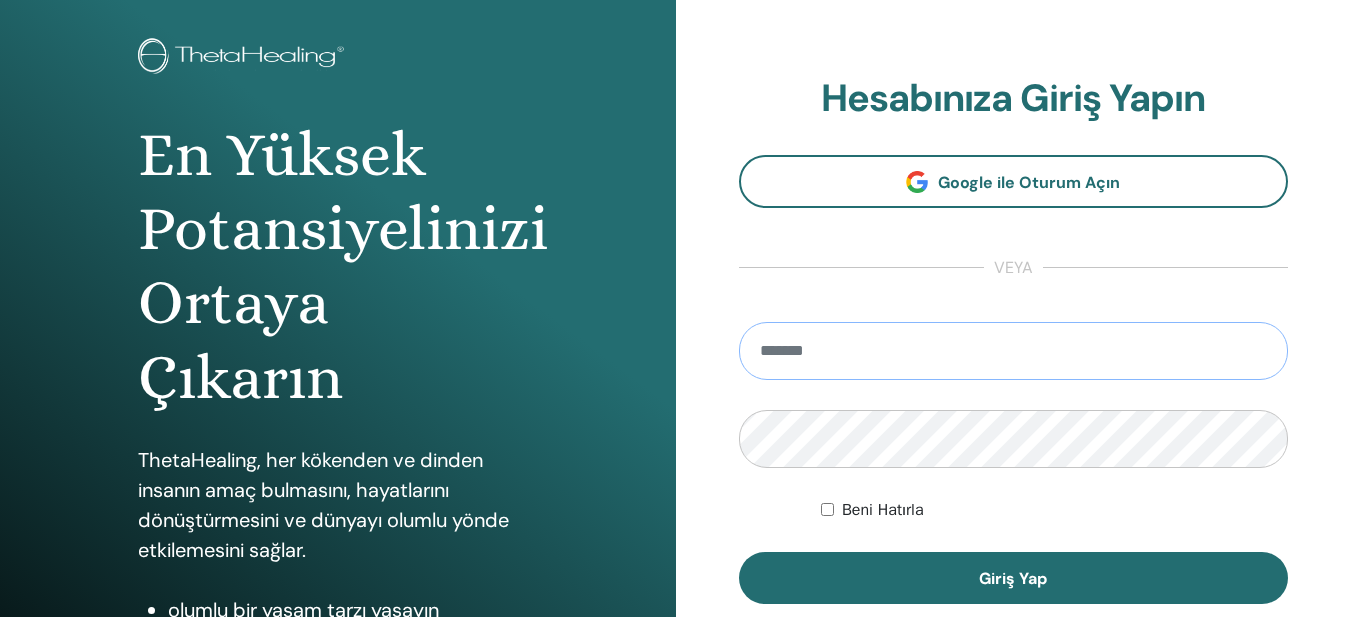 click at bounding box center [1014, 351] 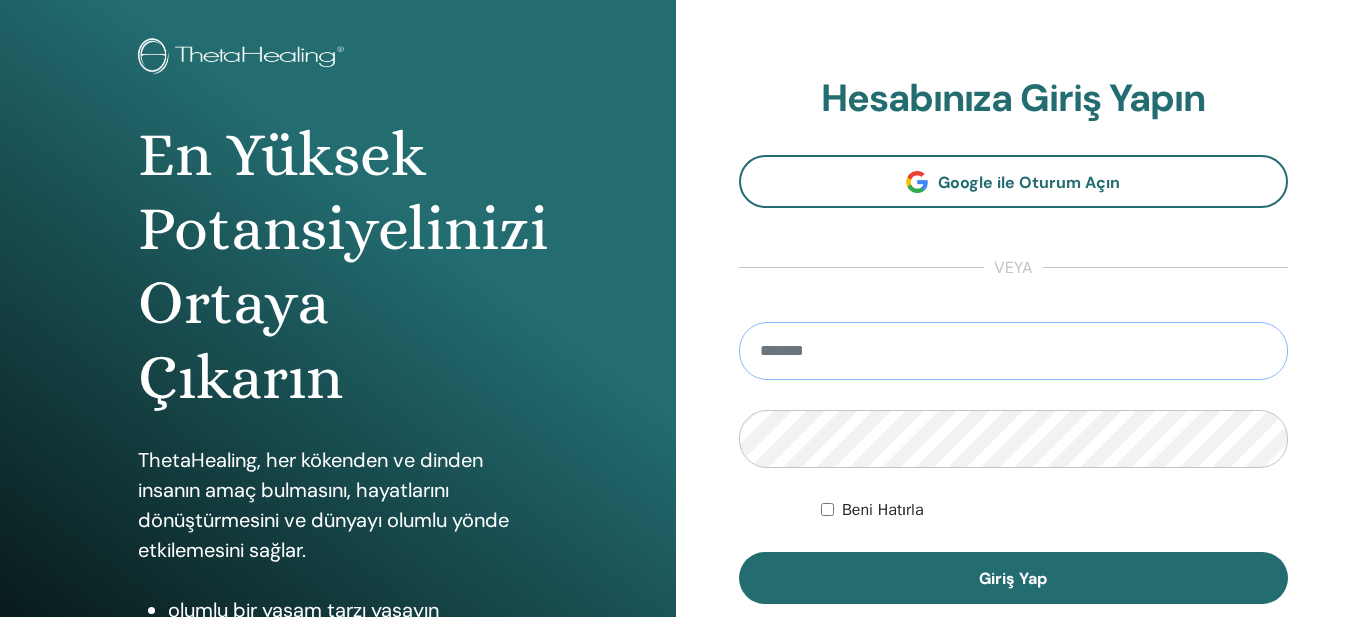 type on "**********" 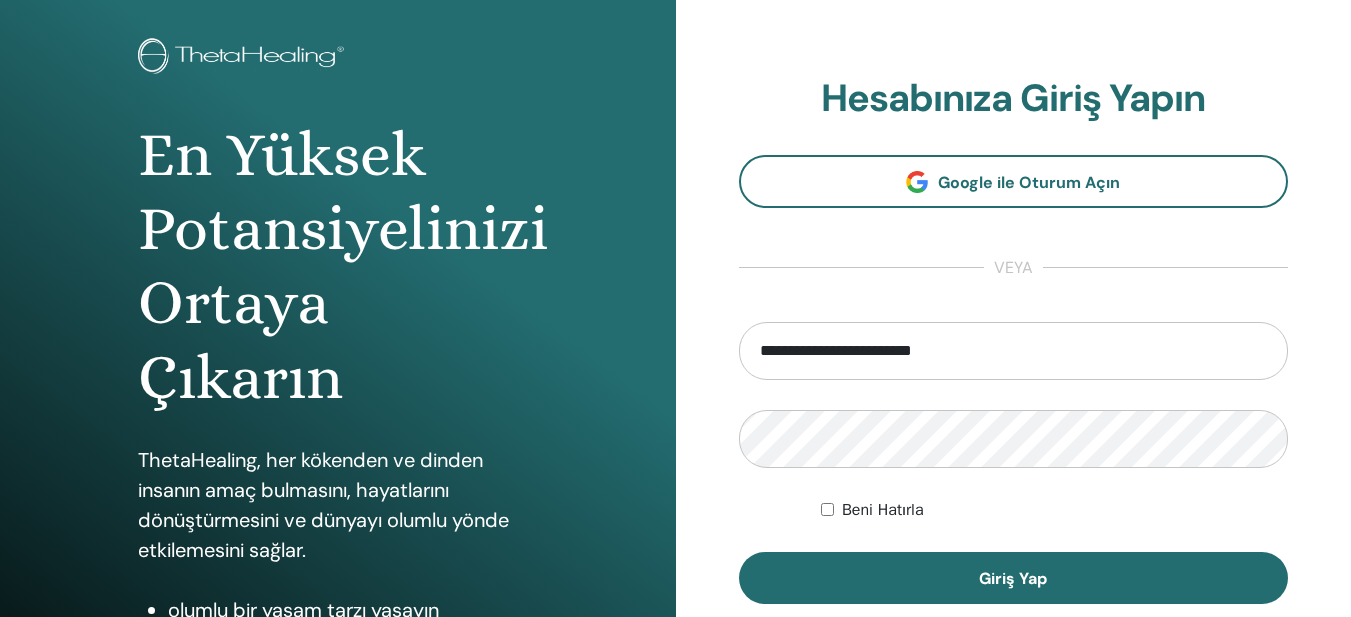 click on "Beni Hatırla" at bounding box center [883, 510] 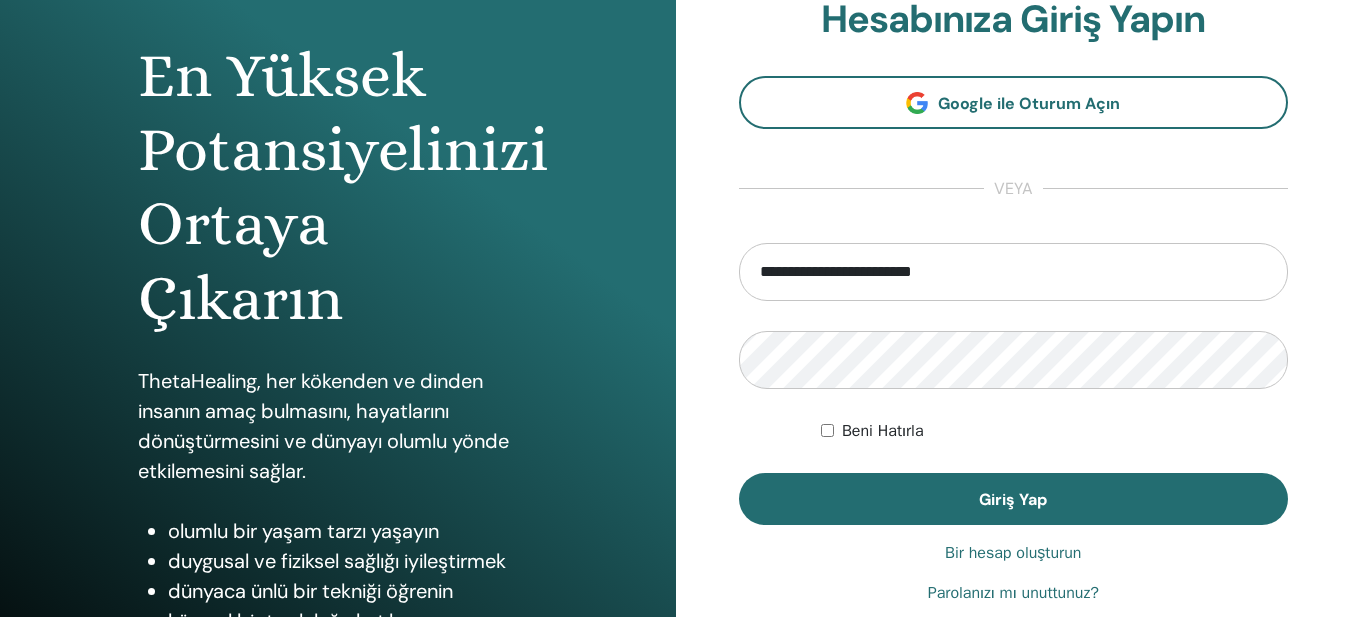 scroll, scrollTop: 300, scrollLeft: 0, axis: vertical 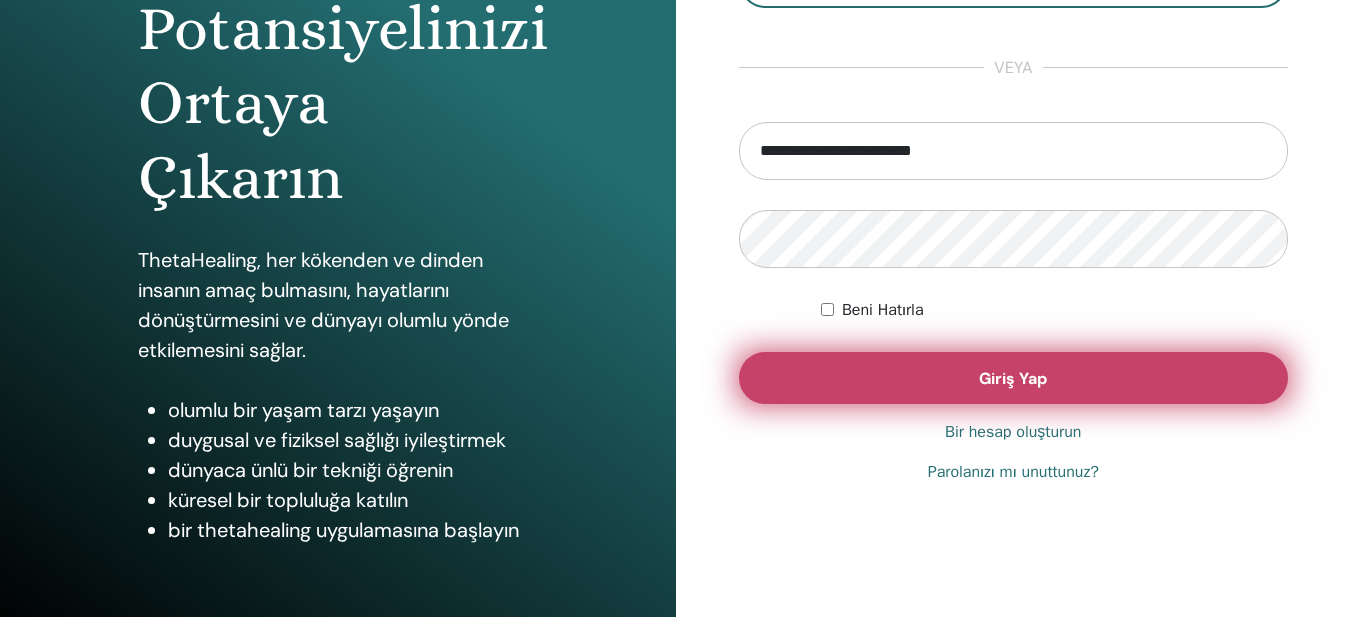 click on "Giriş Yap" at bounding box center (1014, 378) 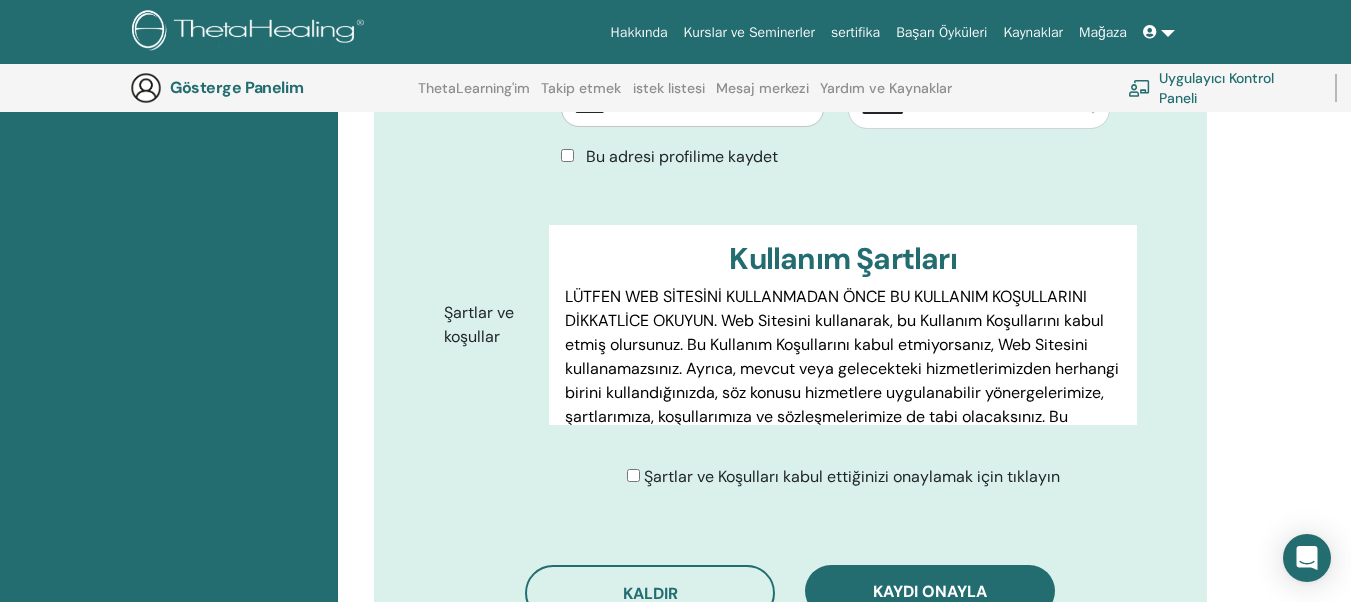 scroll, scrollTop: 948, scrollLeft: 0, axis: vertical 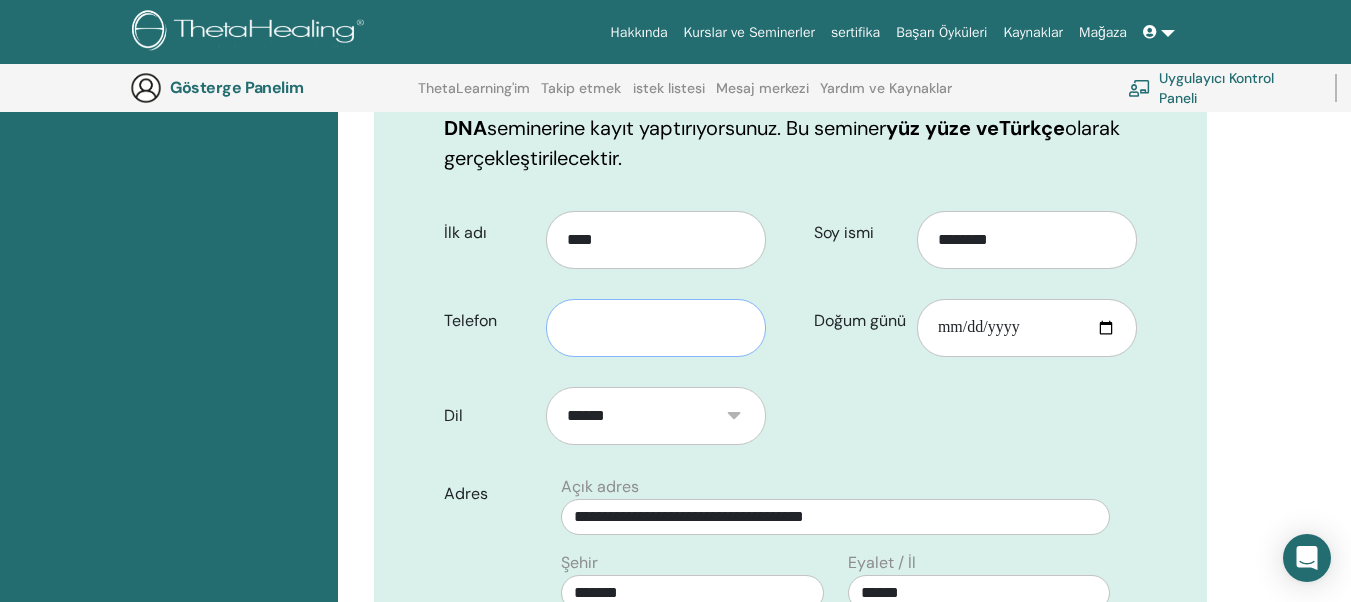 click at bounding box center [656, 328] 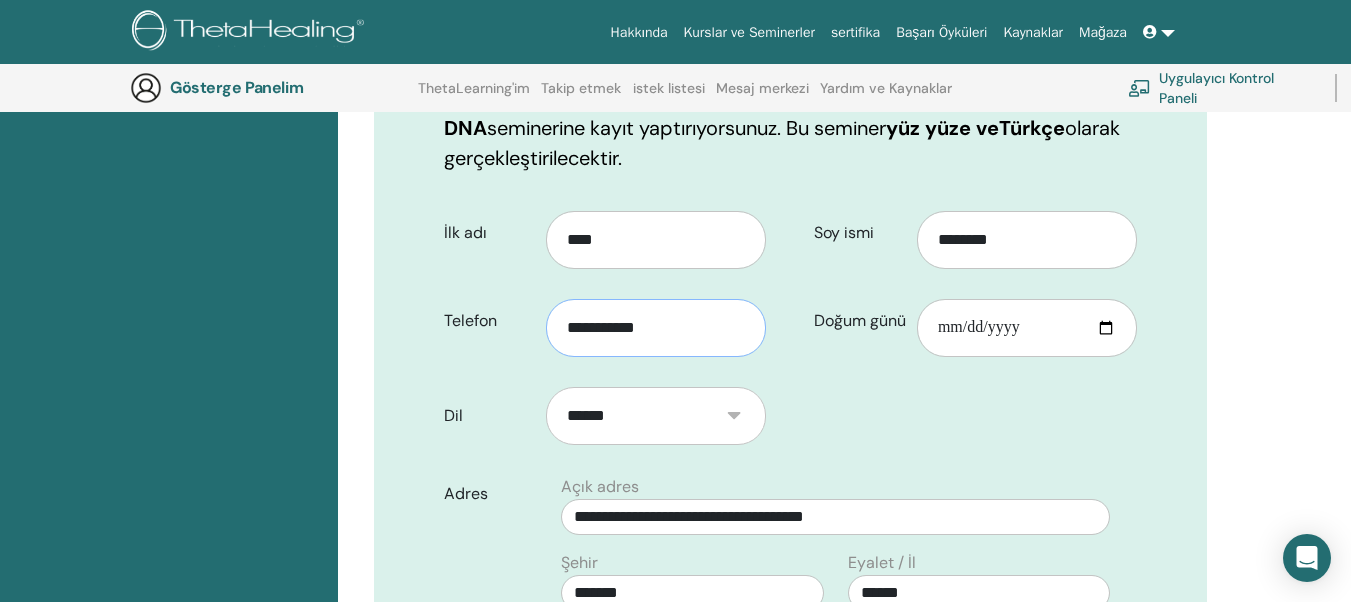type on "**********" 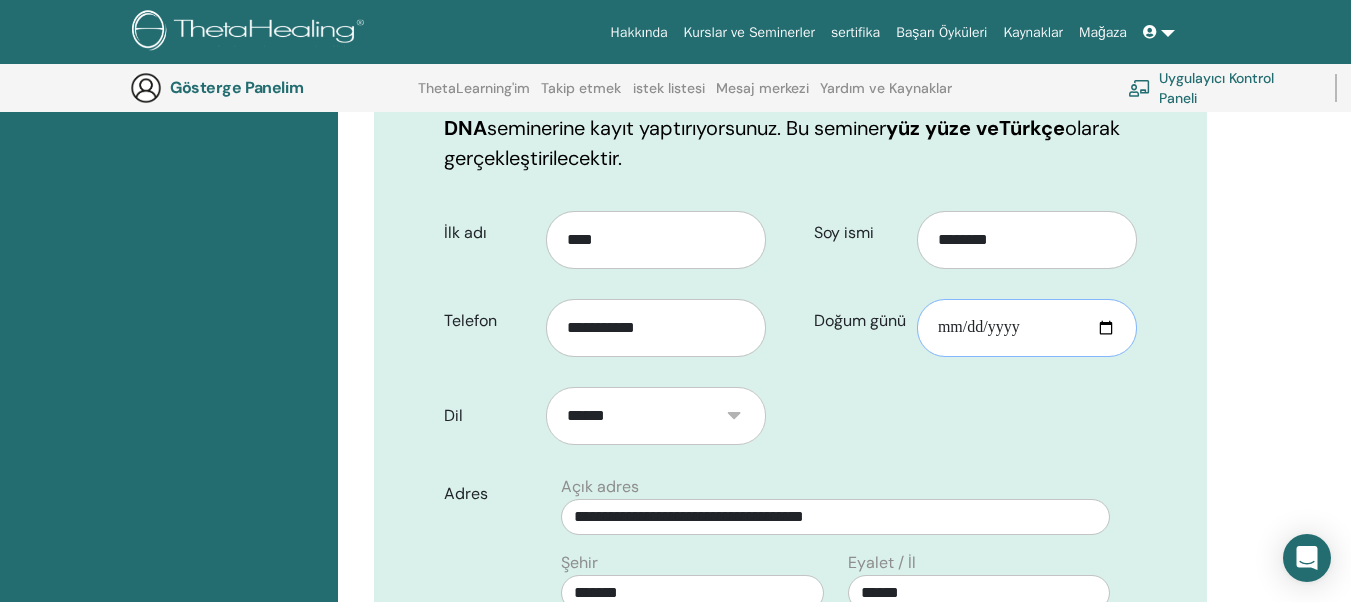 click on "Doğum günü" at bounding box center [1027, 328] 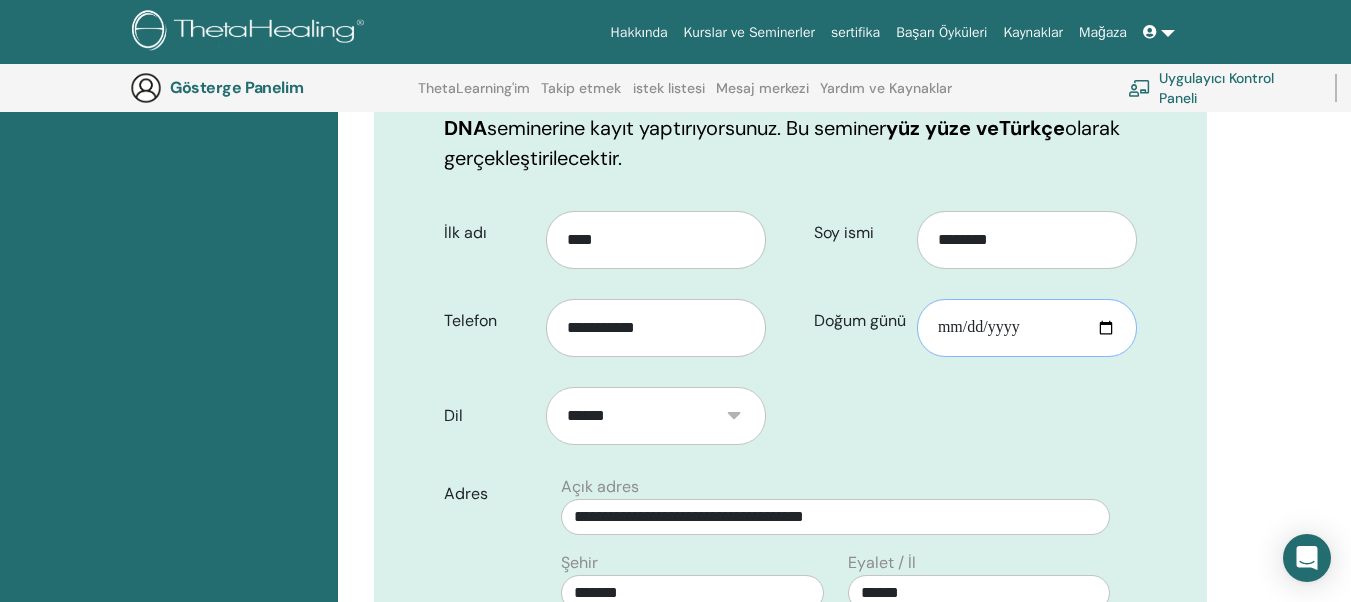 type on "**********" 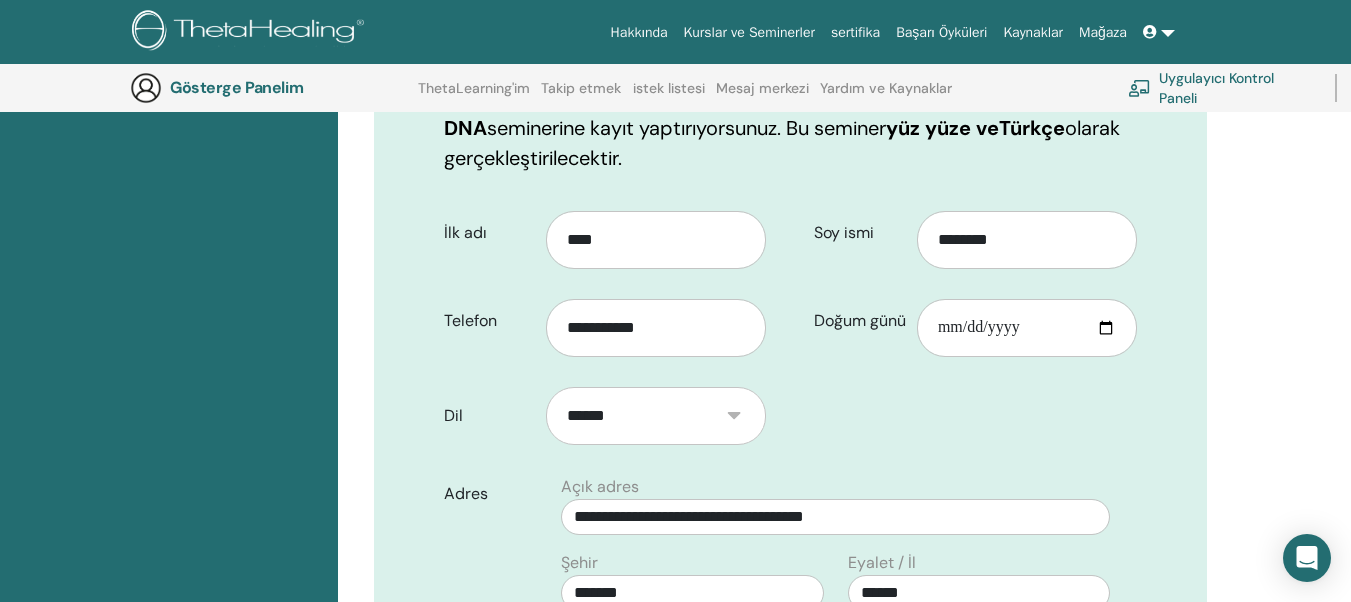 click on "**********" at bounding box center [790, 631] 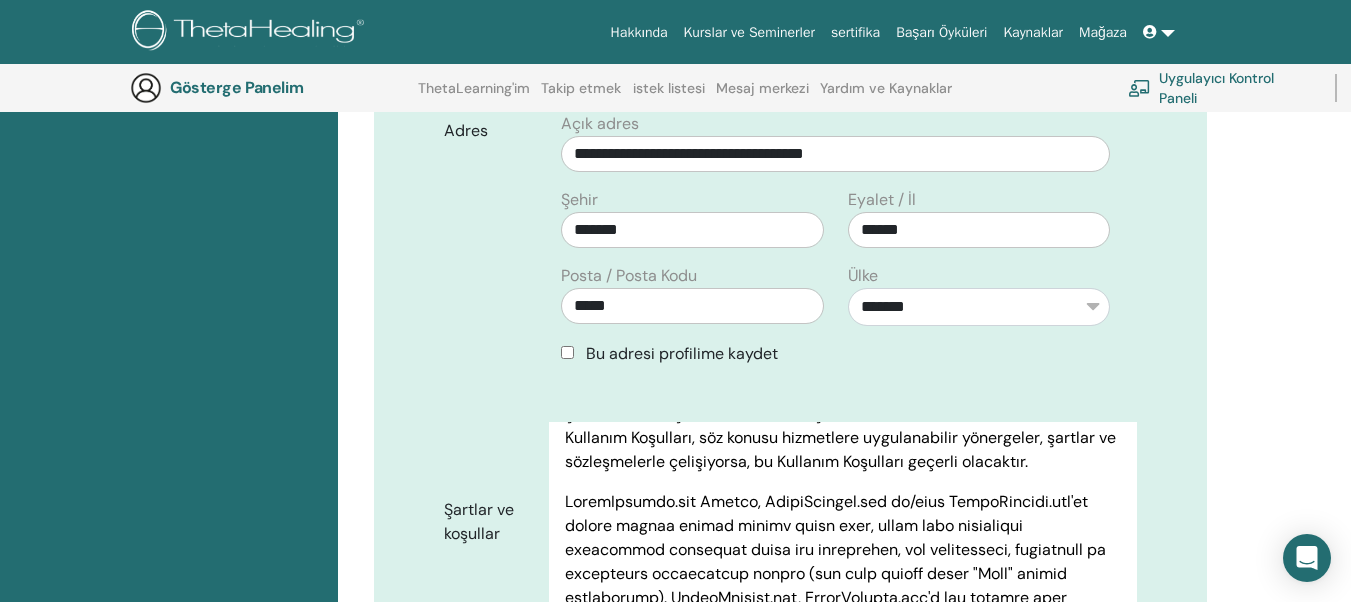 scroll, scrollTop: 748, scrollLeft: 0, axis: vertical 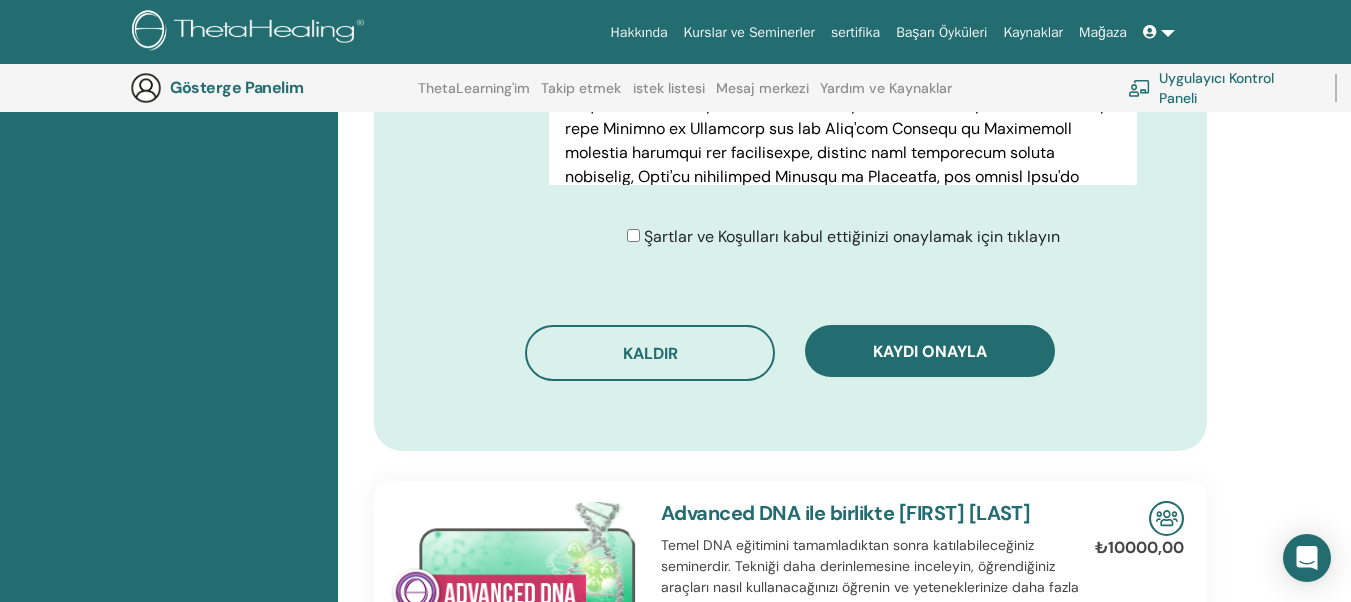 click on "Şartlar ve Koşulları kabul ettiğinizi onaylamak için tıklayın" at bounding box center [852, 236] 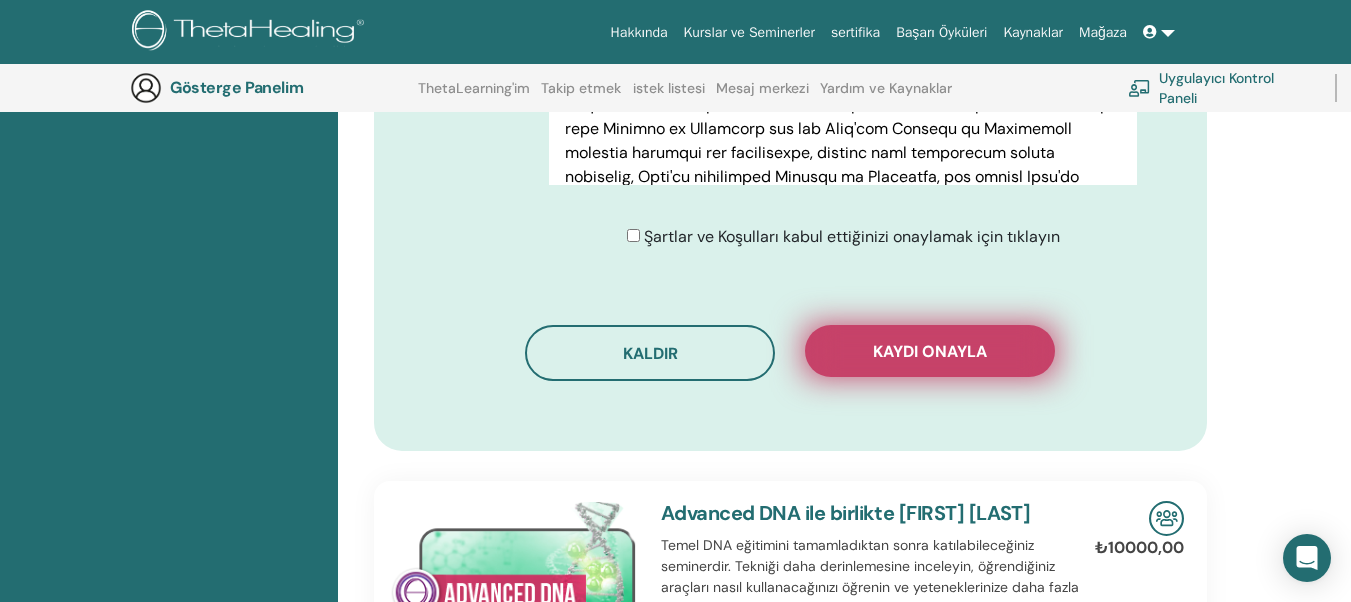 click on "Kaydı onayla" at bounding box center (930, 351) 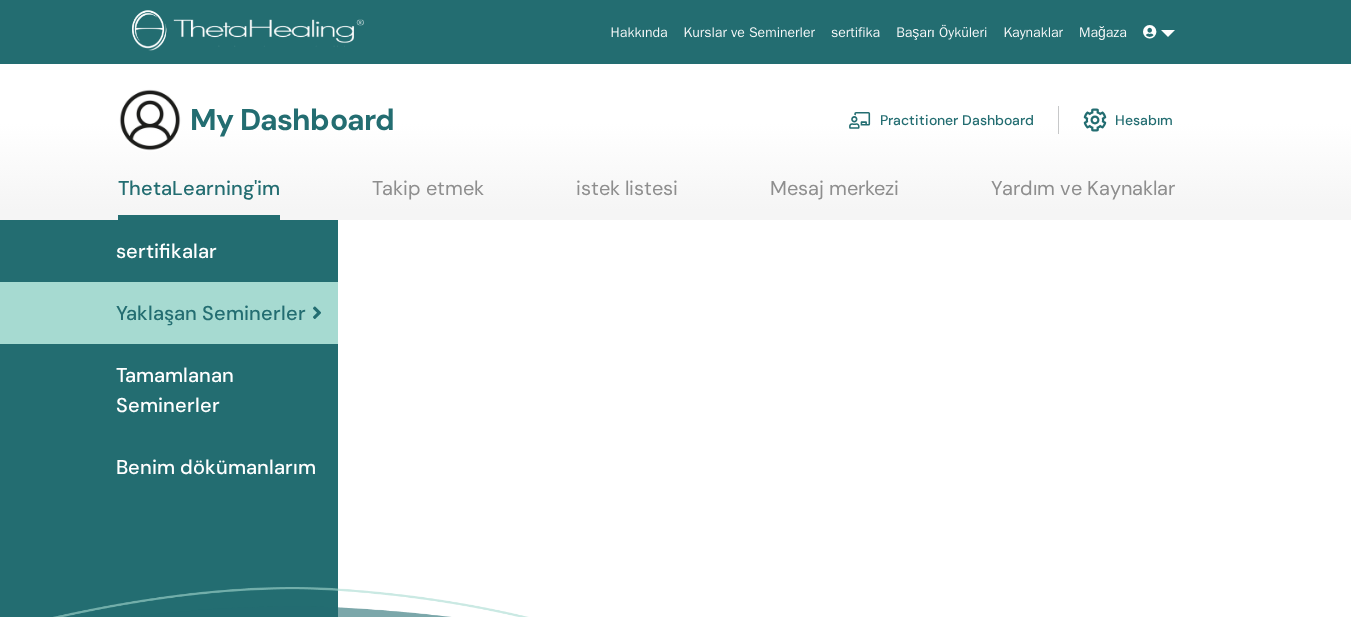 scroll, scrollTop: 0, scrollLeft: 0, axis: both 